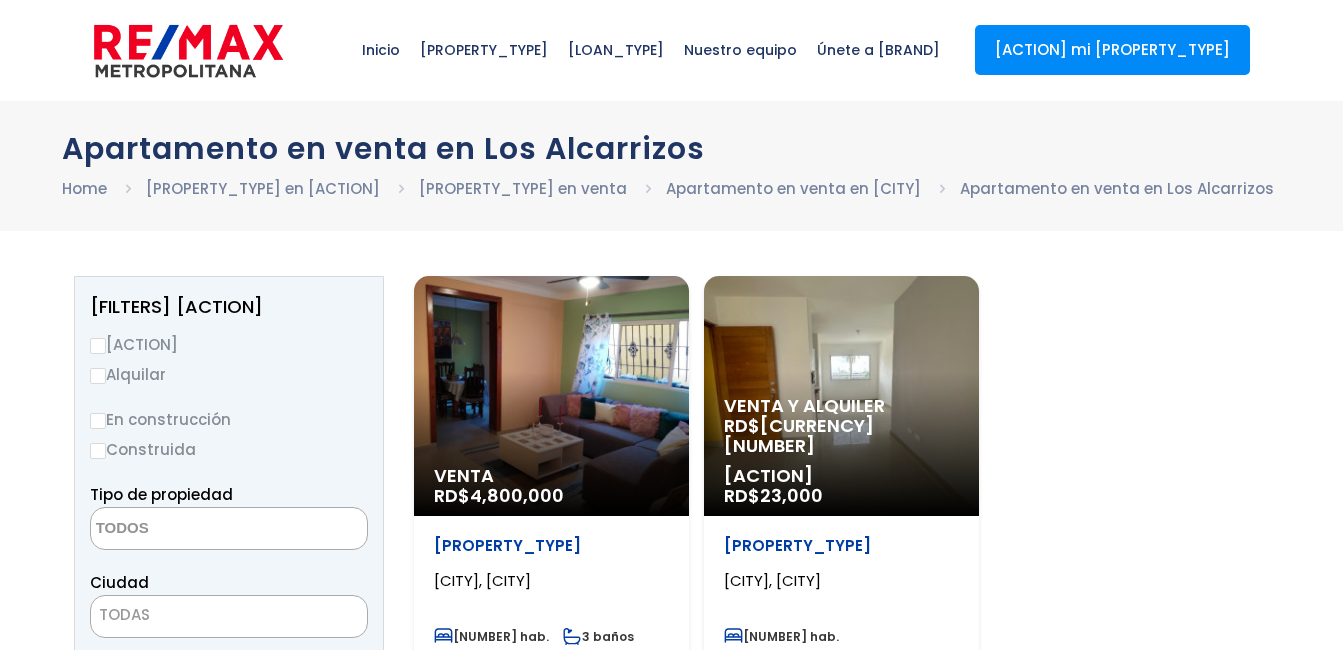 scroll, scrollTop: 0, scrollLeft: 0, axis: both 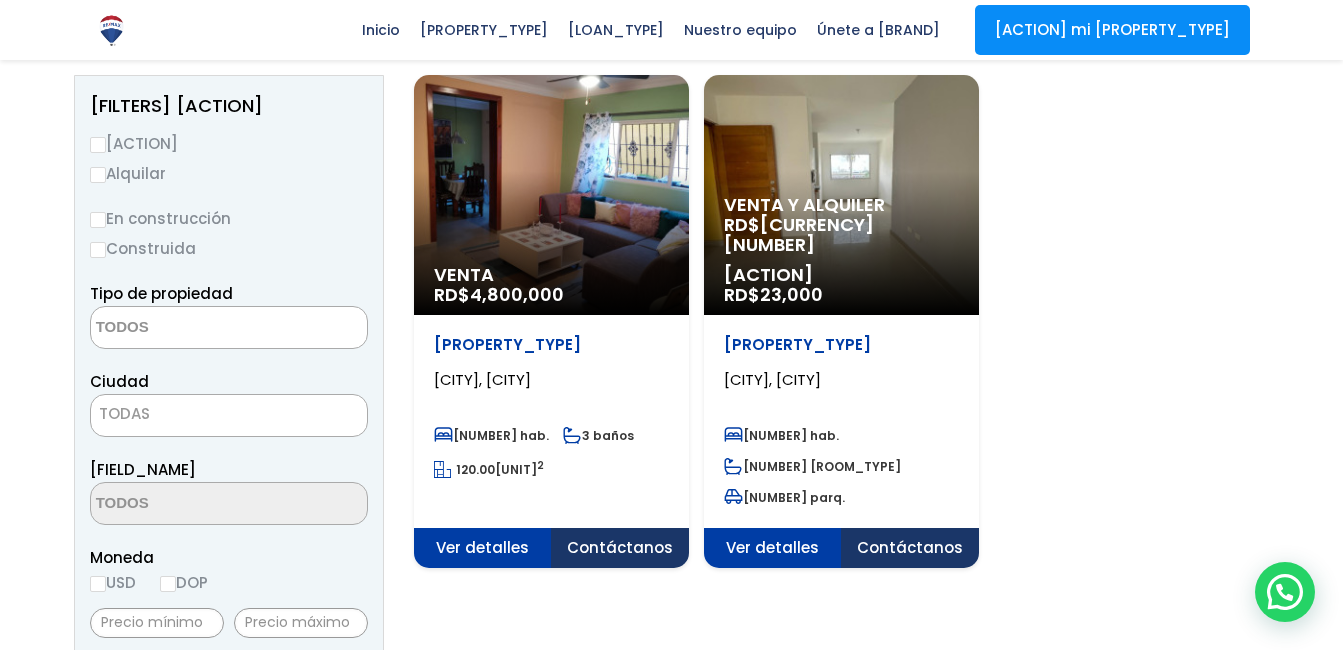 click on "Venta
[CURRENCY]  [PRICE]" at bounding box center (551, 220) 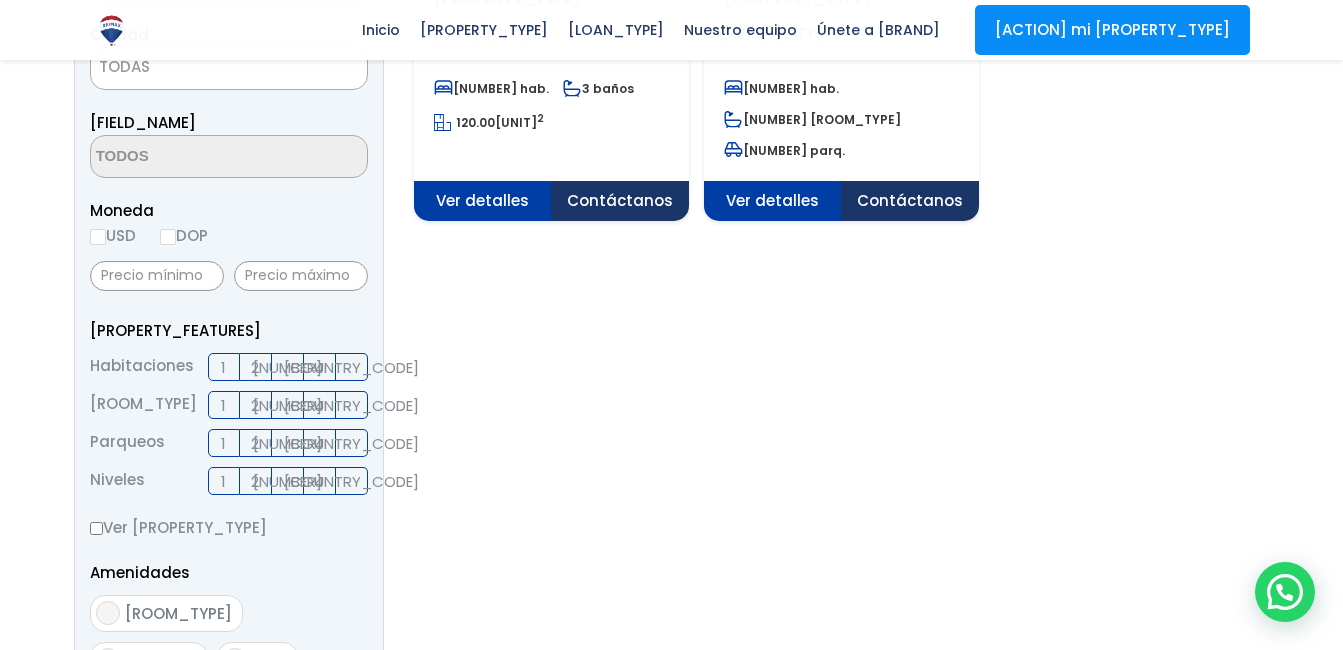 scroll, scrollTop: 600, scrollLeft: 0, axis: vertical 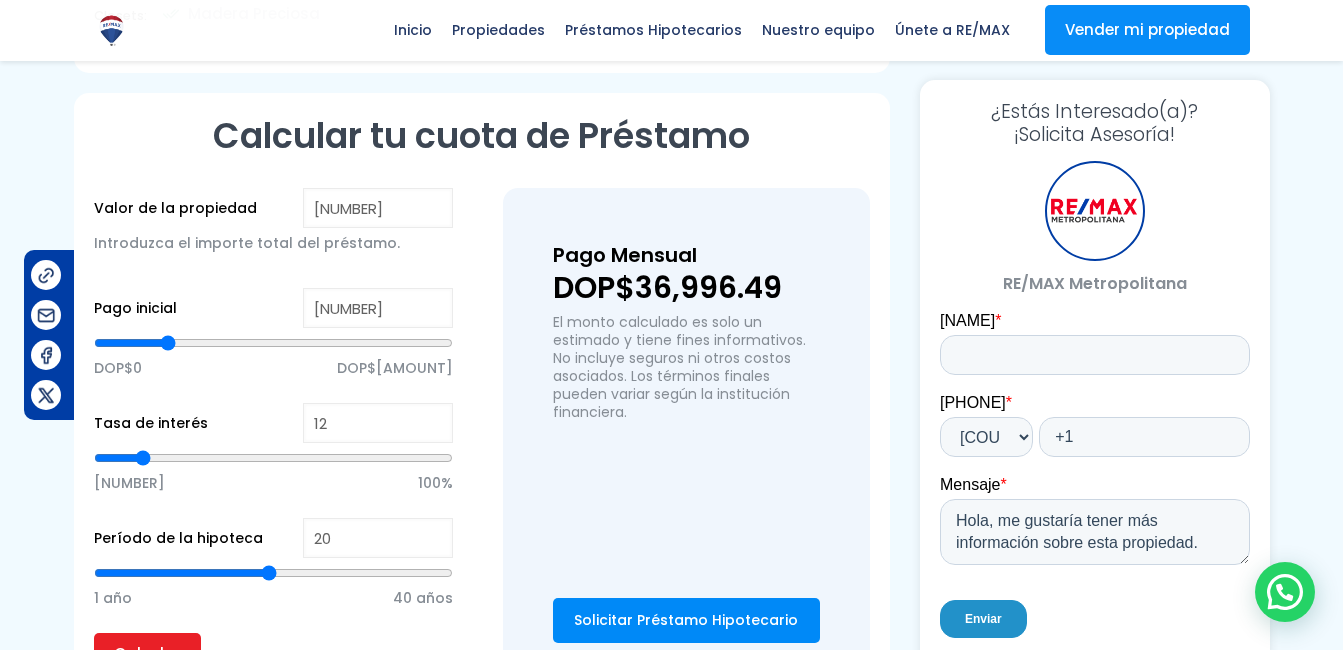 drag, startPoint x: 269, startPoint y: 293, endPoint x: 168, endPoint y: 305, distance: 101.71037 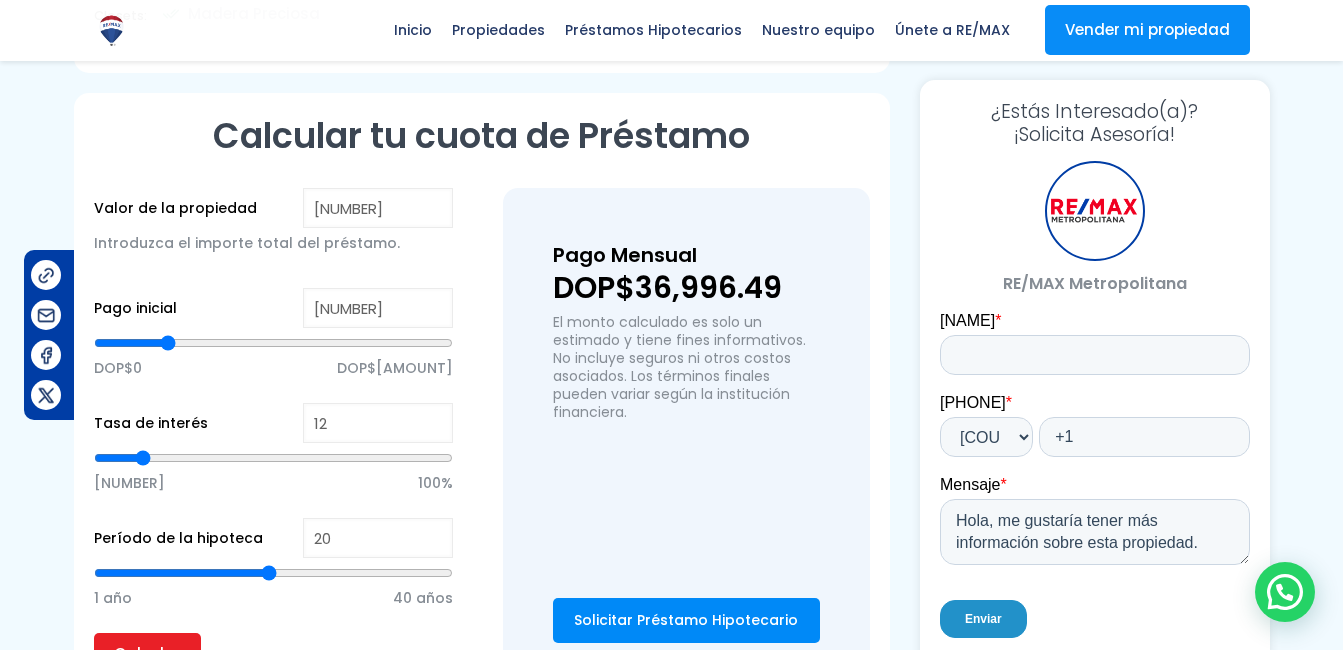 type on "929807" 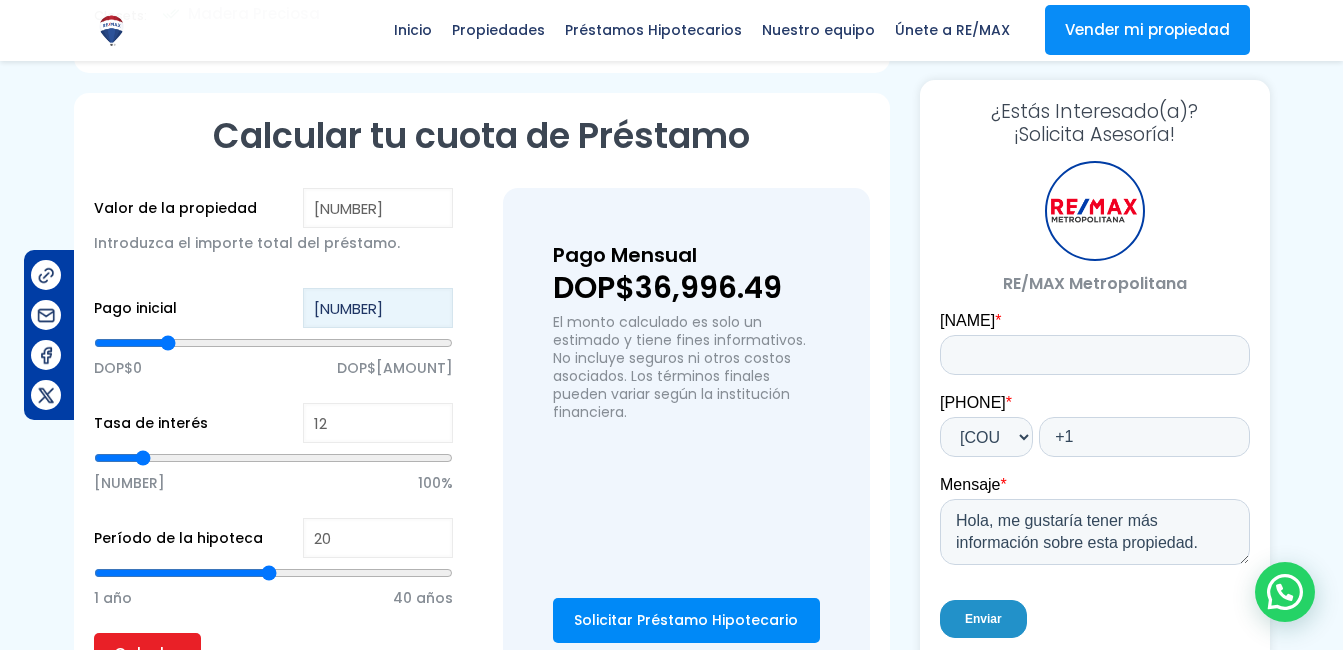 drag, startPoint x: 403, startPoint y: 255, endPoint x: 175, endPoint y: 237, distance: 228.70943 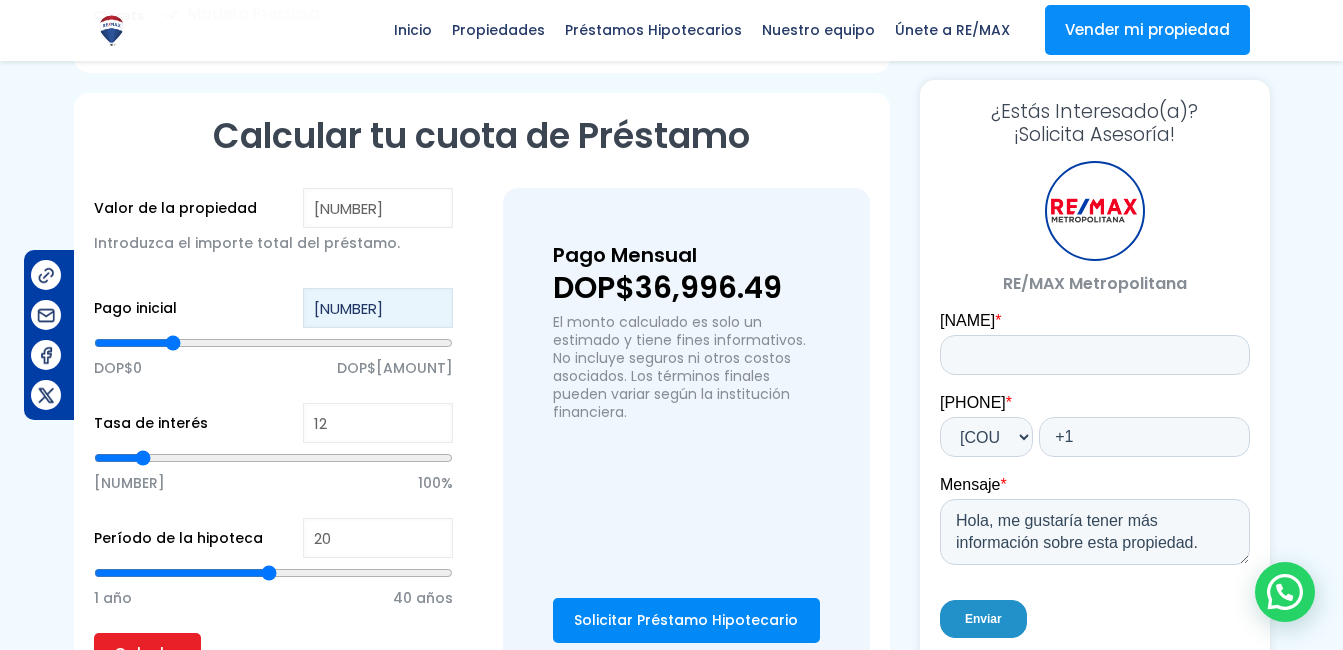 scroll, scrollTop: 1400, scrollLeft: 0, axis: vertical 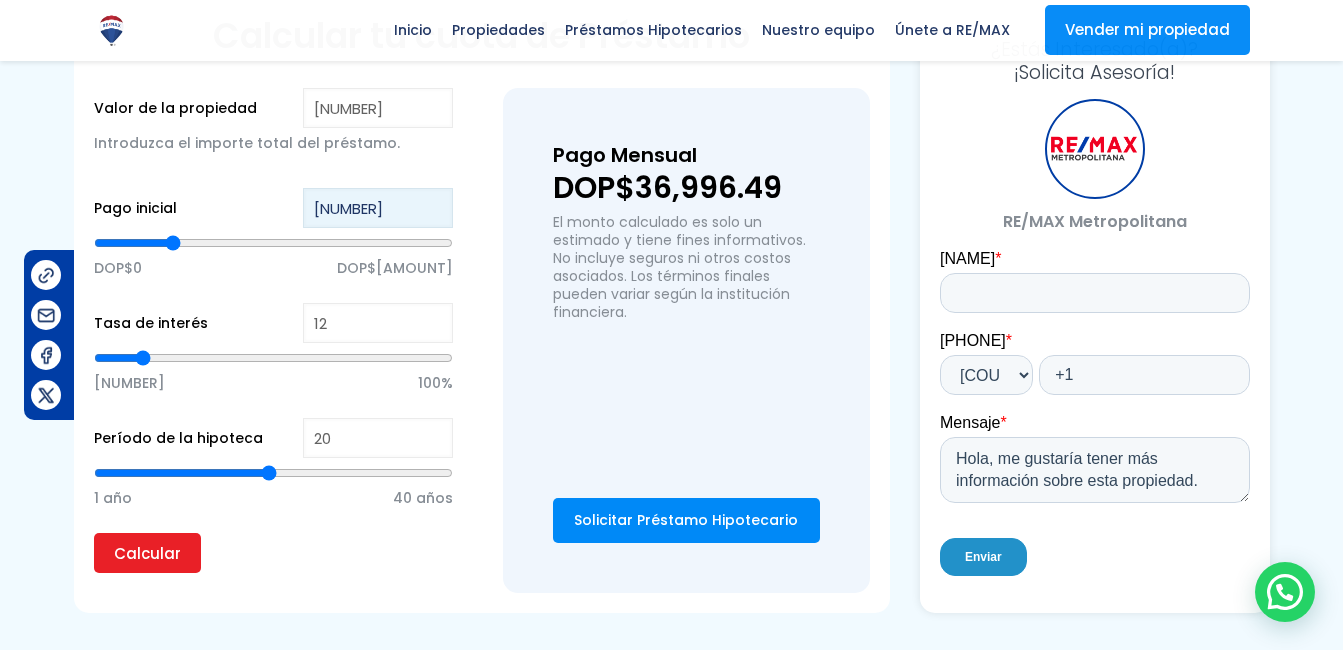 type on "1,000,000" 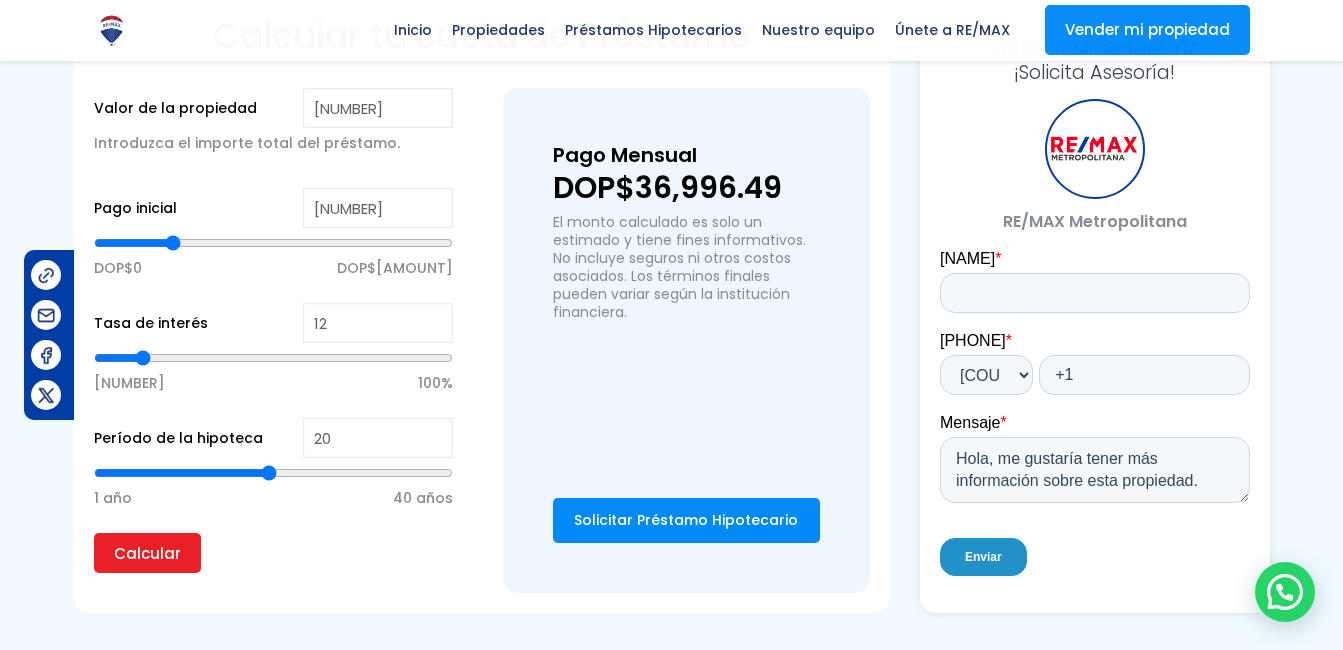 click at bounding box center [273, 473] 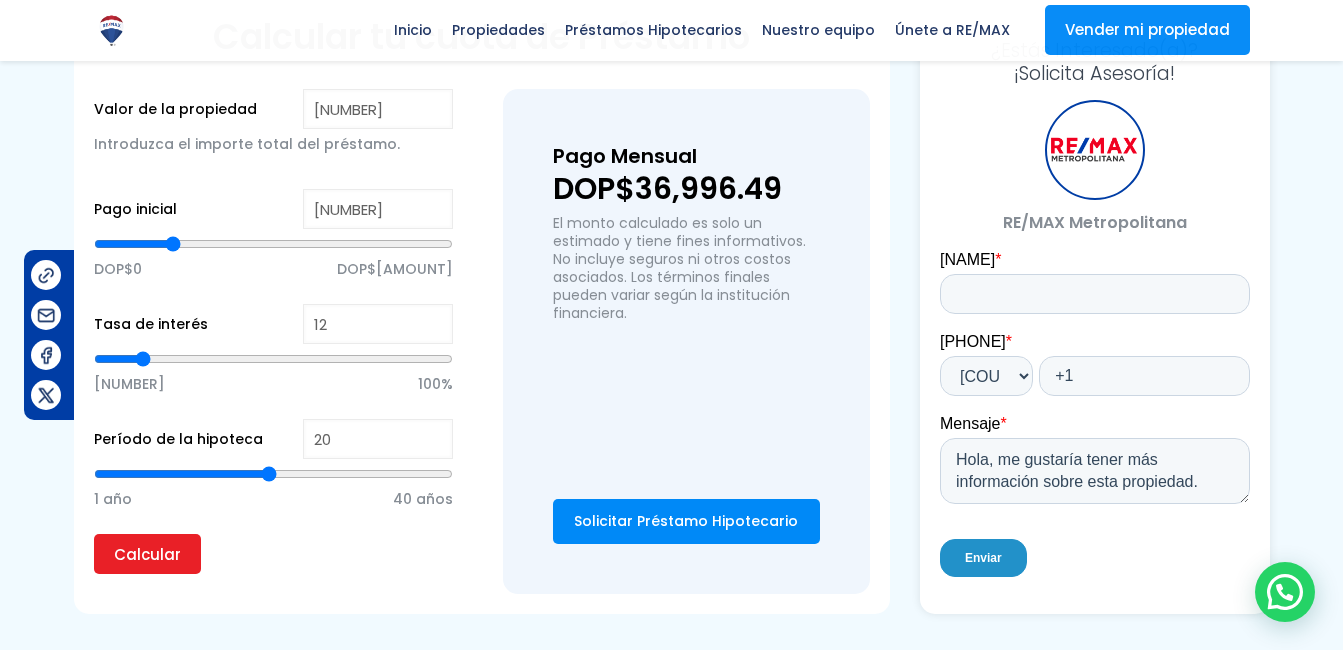 scroll, scrollTop: 1400, scrollLeft: 0, axis: vertical 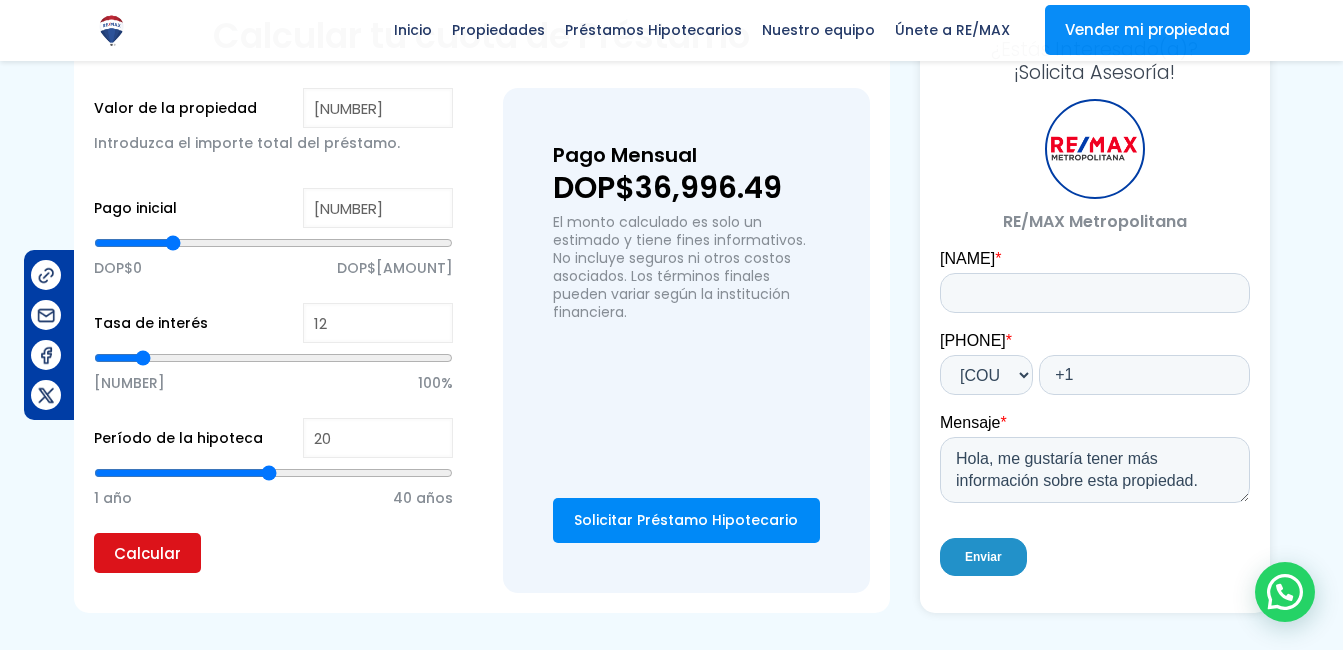 click on "Calcular" at bounding box center (147, 553) 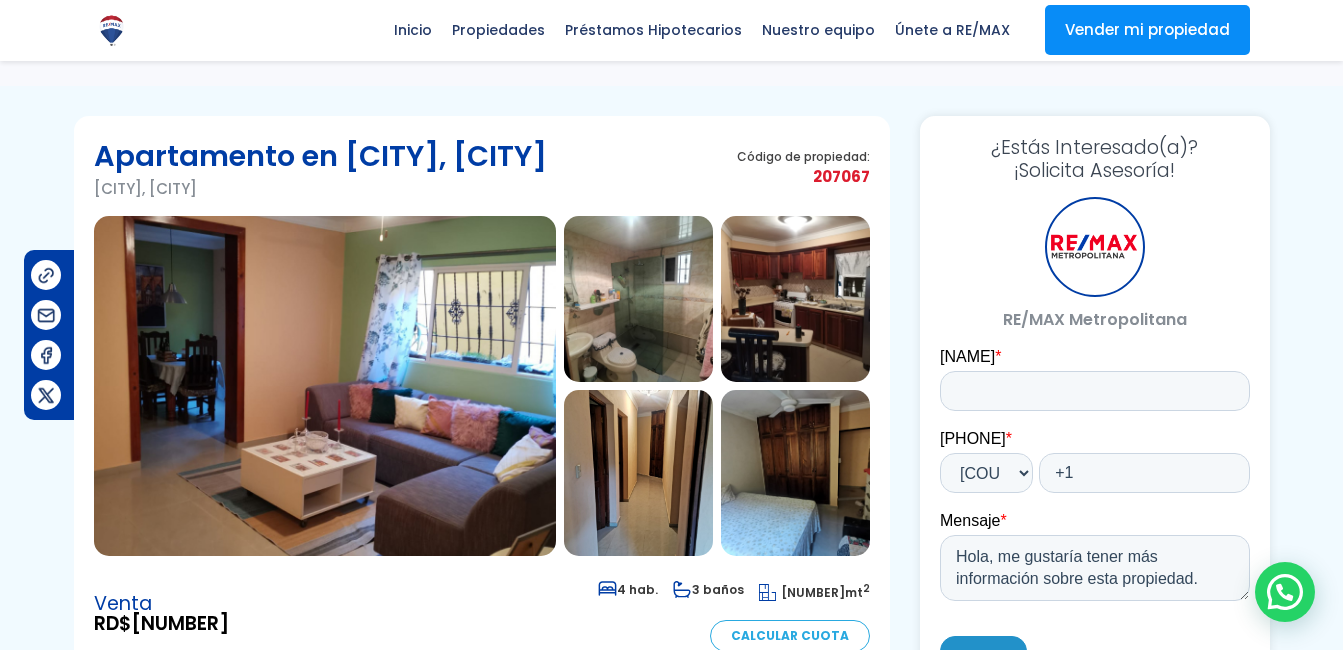 scroll, scrollTop: 0, scrollLeft: 0, axis: both 